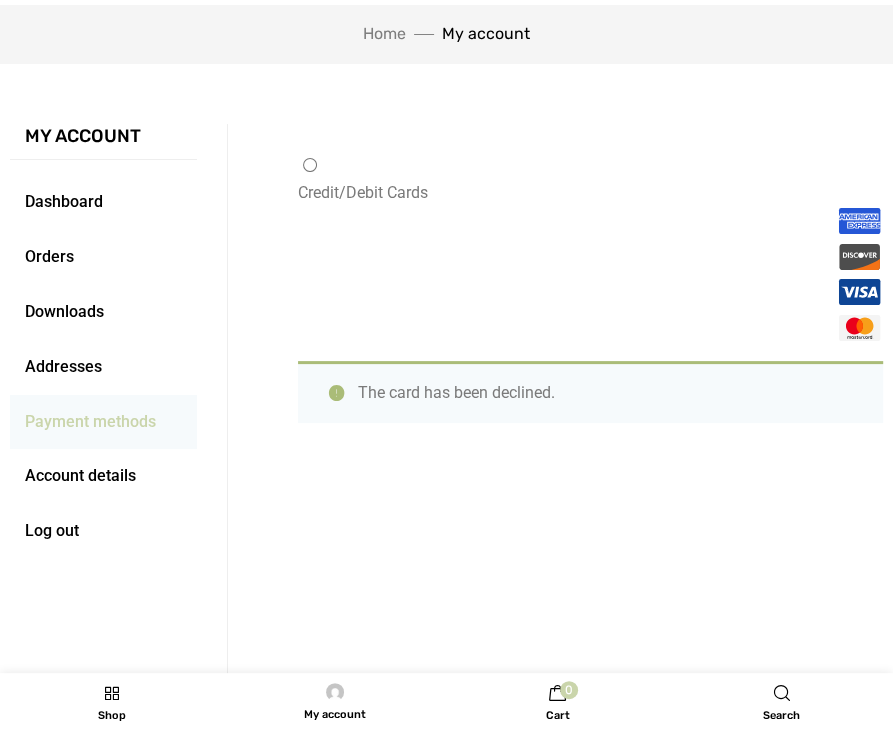 scroll, scrollTop: 211, scrollLeft: 0, axis: vertical 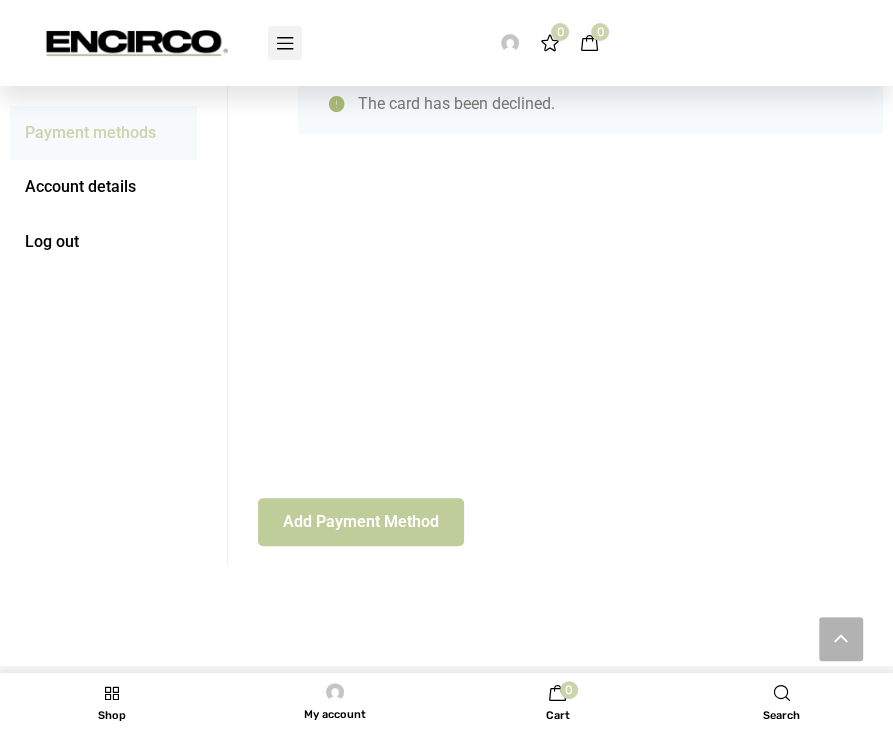 click on "Add payment method" at bounding box center (361, 522) 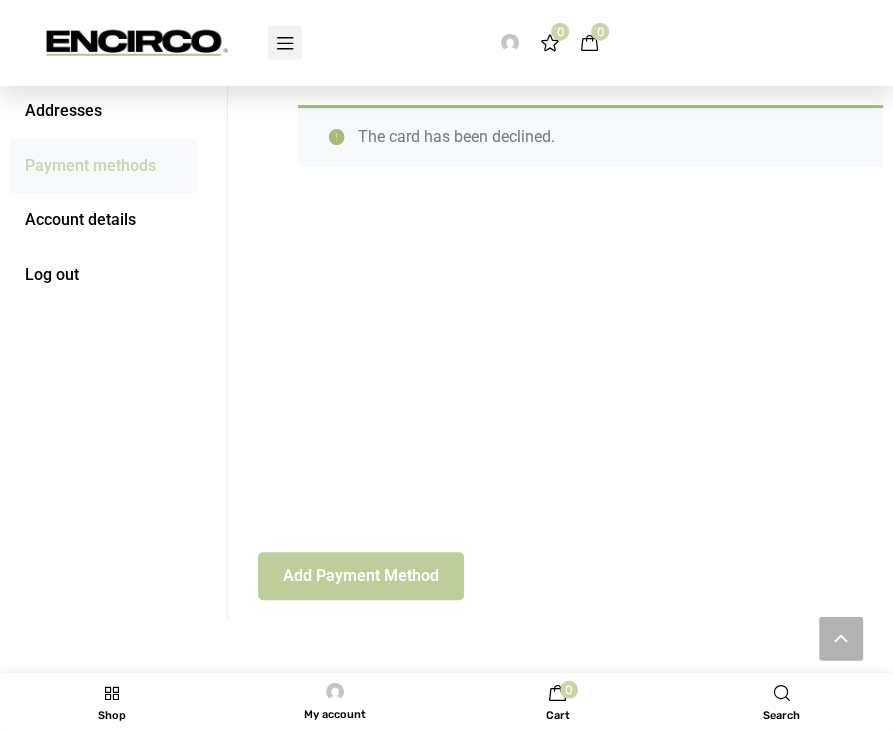 scroll, scrollTop: 388, scrollLeft: 0, axis: vertical 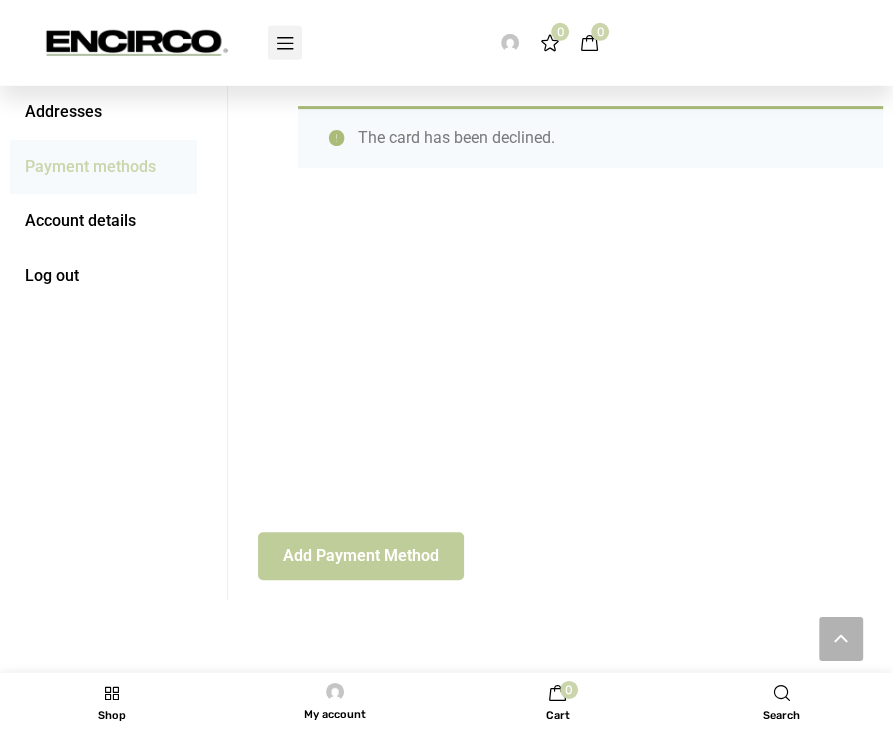 click on "Add payment method" at bounding box center [361, 556] 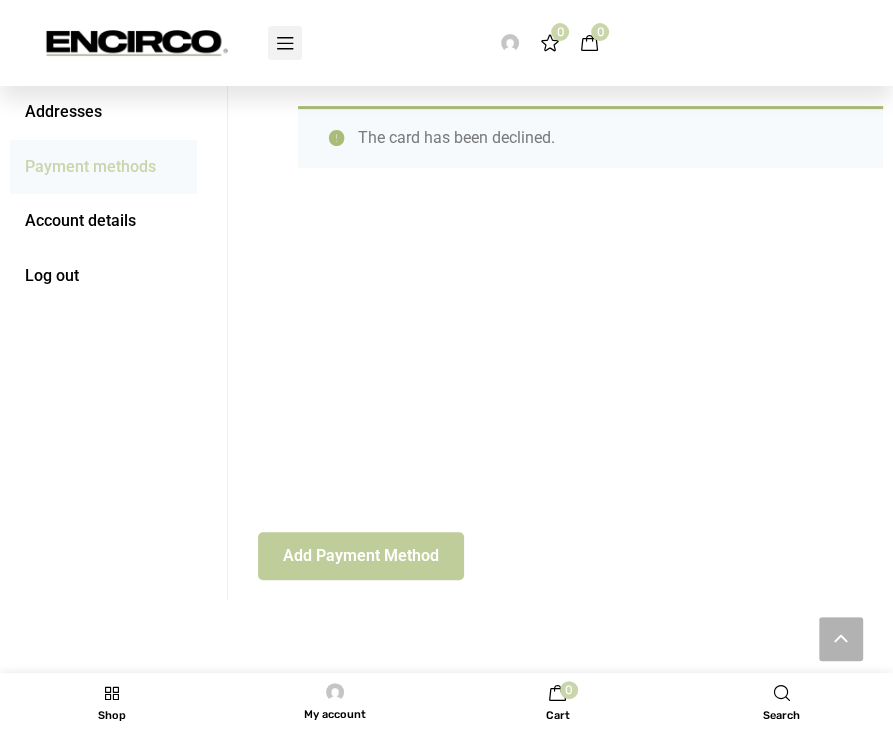 click on "Add payment method" at bounding box center [361, 556] 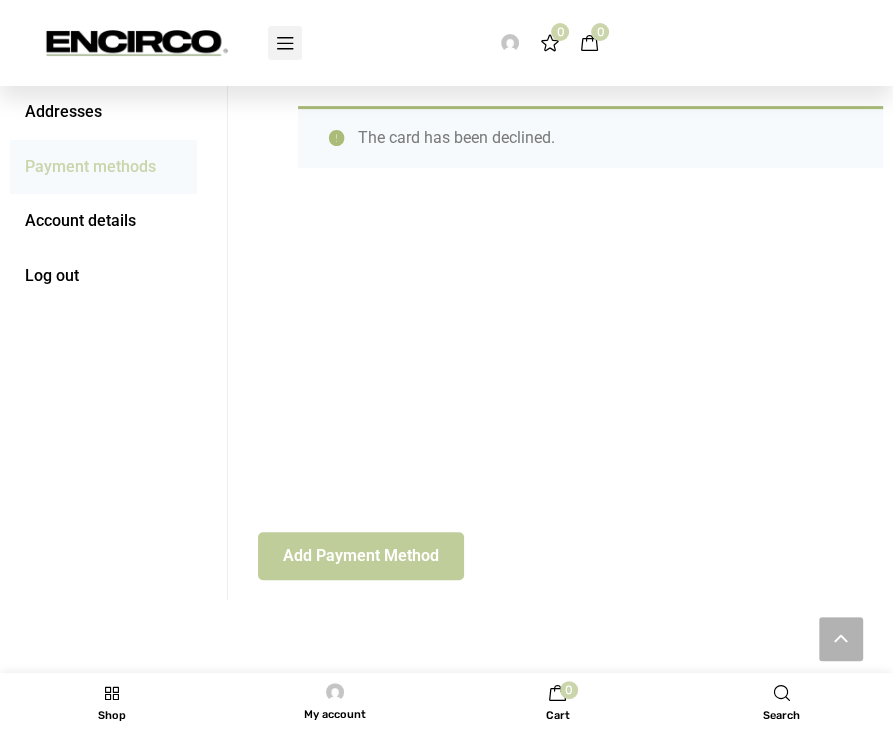 click on "Add payment method" at bounding box center (361, 556) 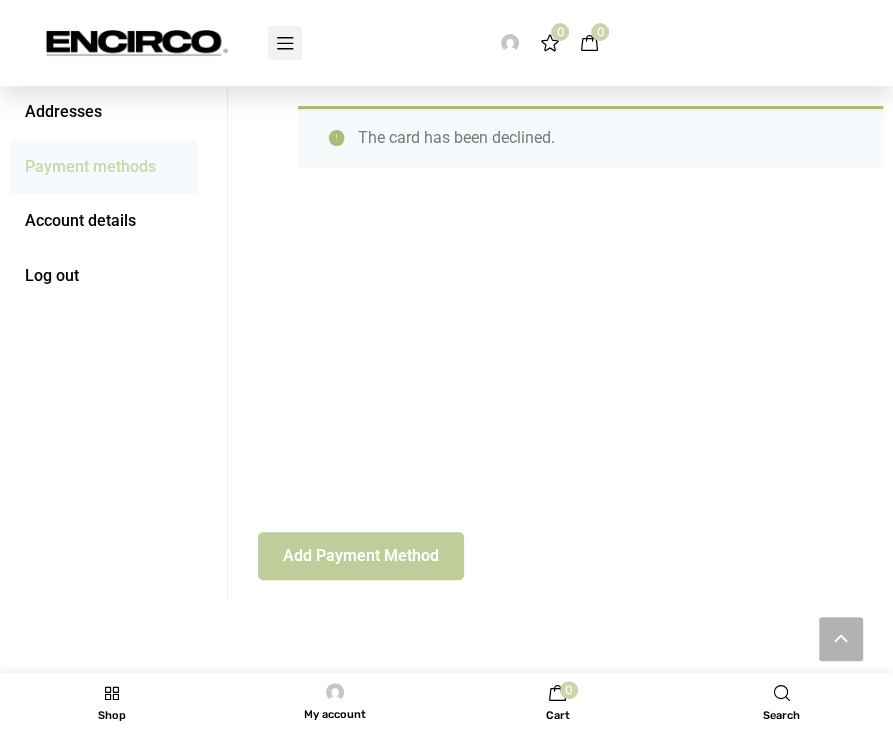 click on "Add payment method" at bounding box center [361, 556] 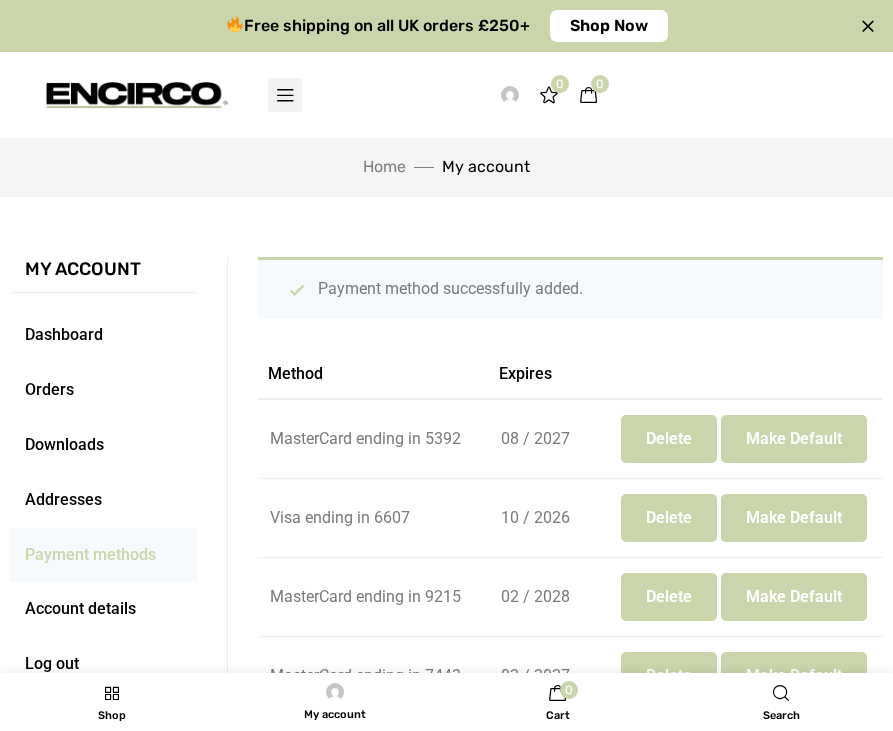 scroll, scrollTop: 0, scrollLeft: 0, axis: both 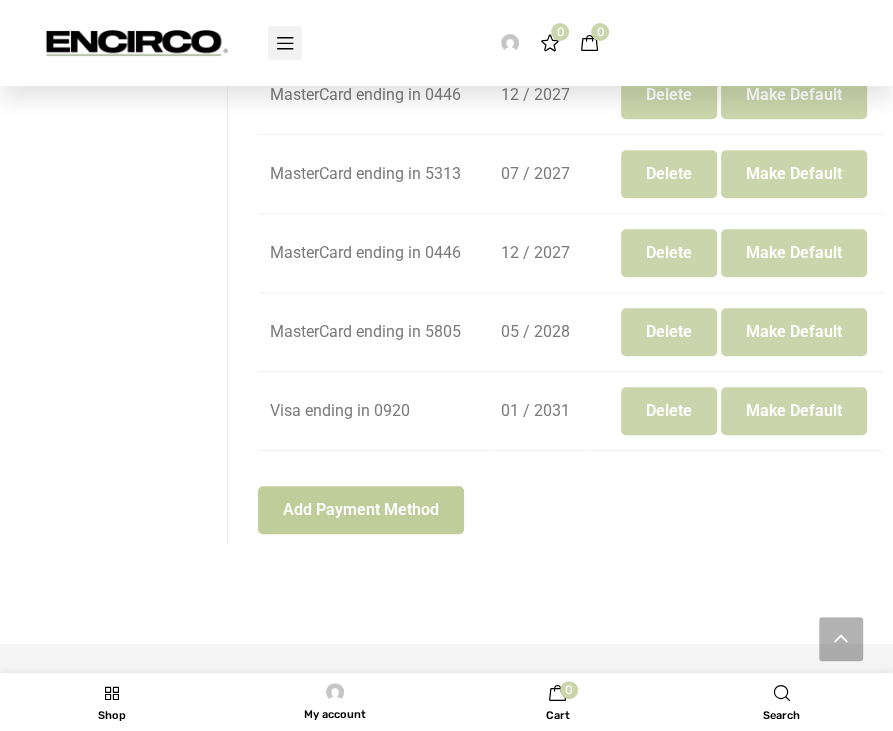 click on "Add payment method" at bounding box center (361, 510) 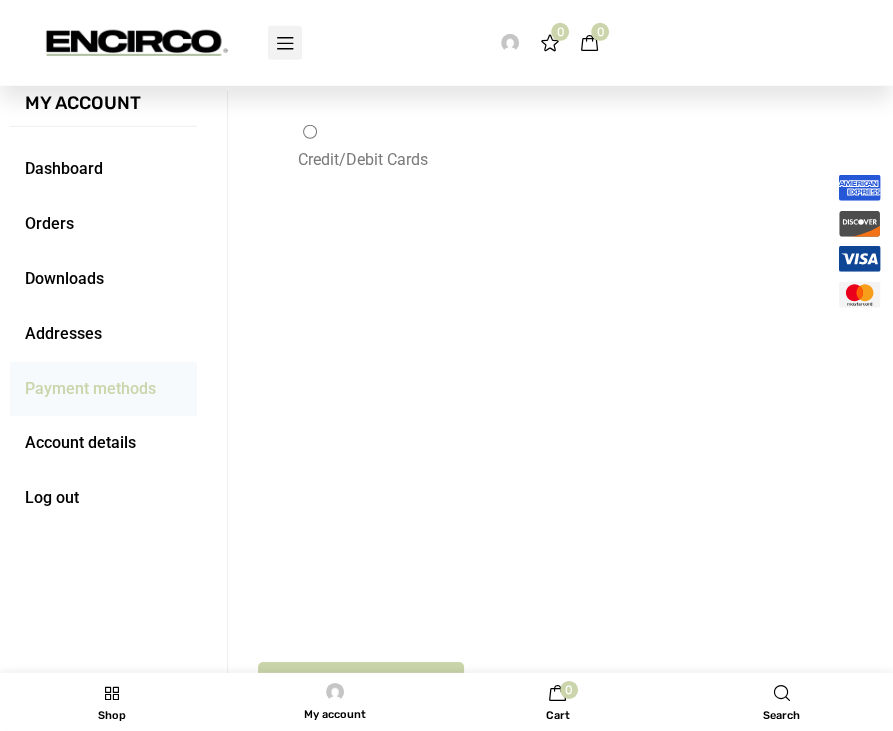 scroll, scrollTop: 316, scrollLeft: 0, axis: vertical 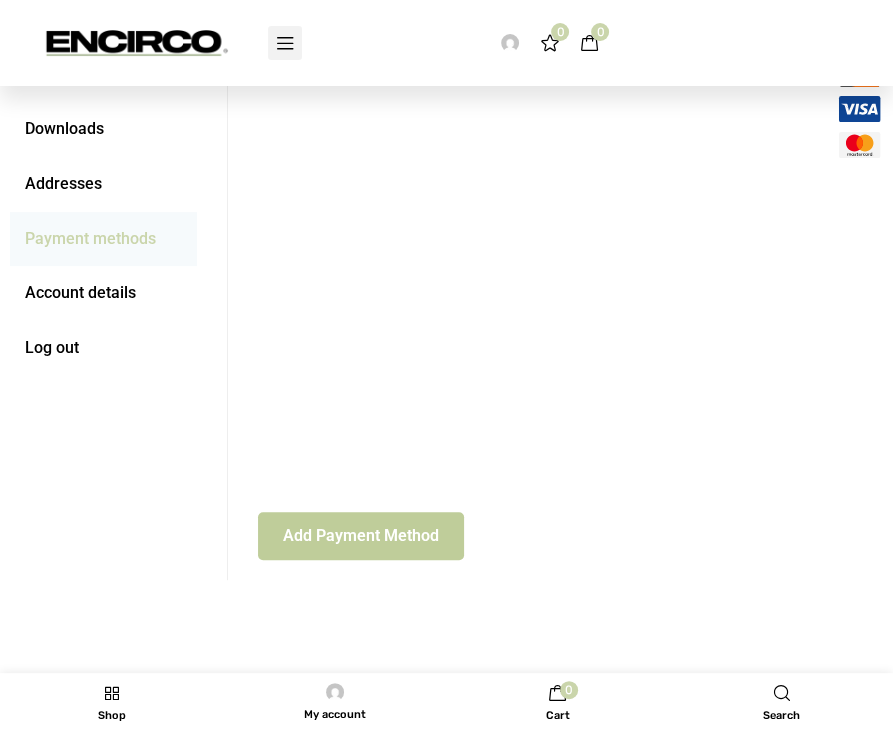 click on "Add payment method" at bounding box center [361, 536] 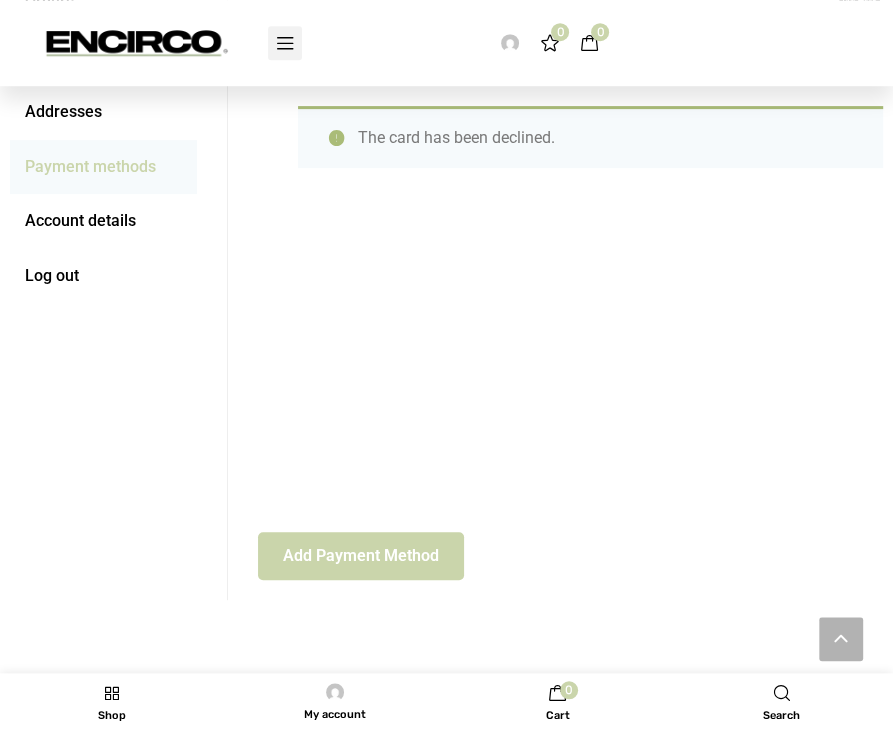 scroll, scrollTop: 388, scrollLeft: 0, axis: vertical 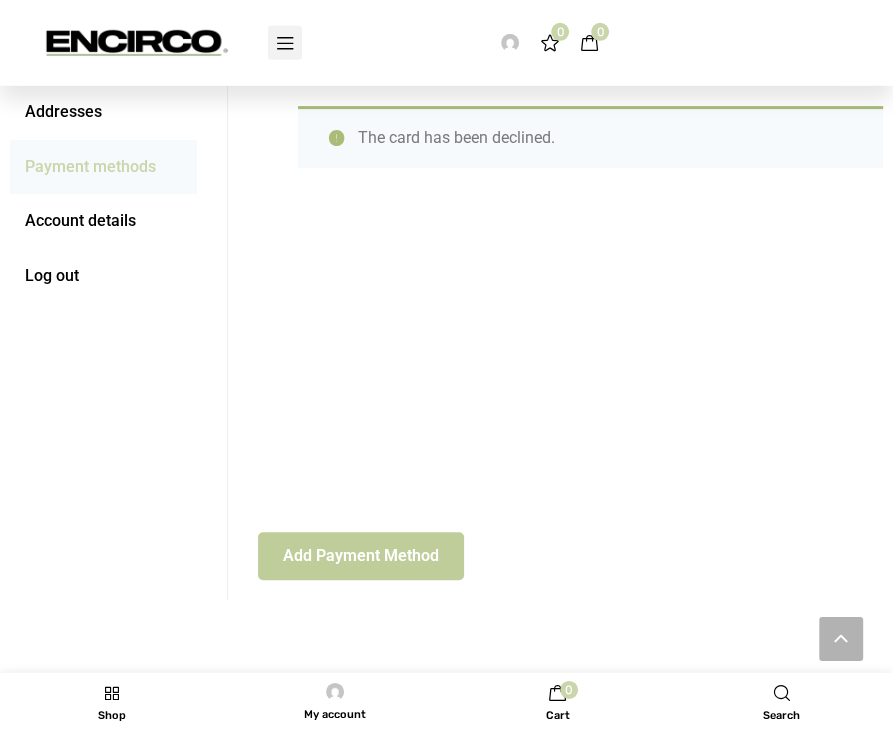click on "Add payment method" at bounding box center [361, 556] 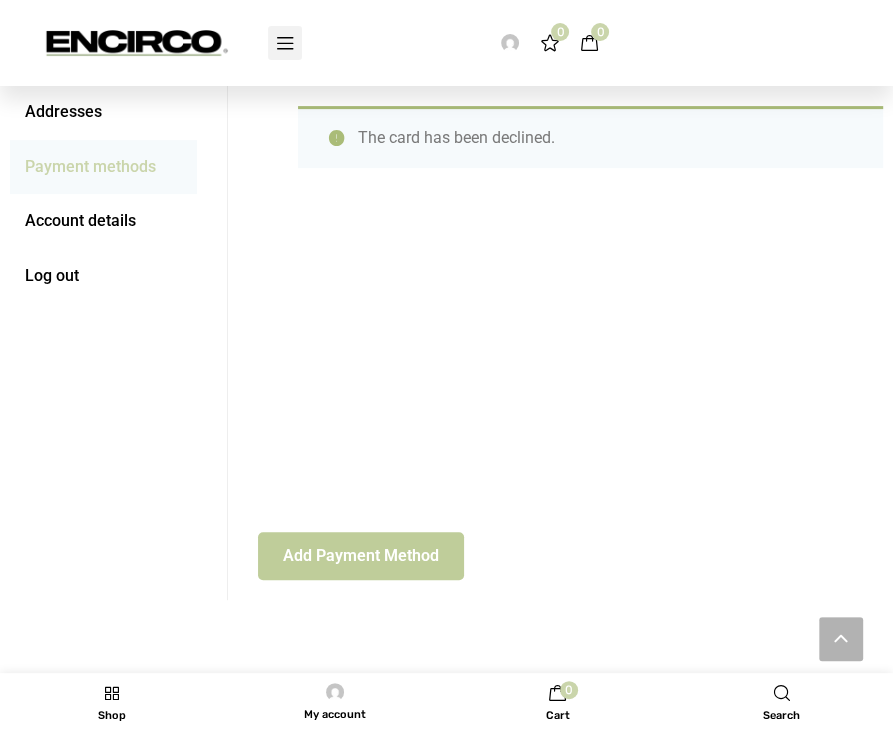 click on "Add payment method" at bounding box center [361, 556] 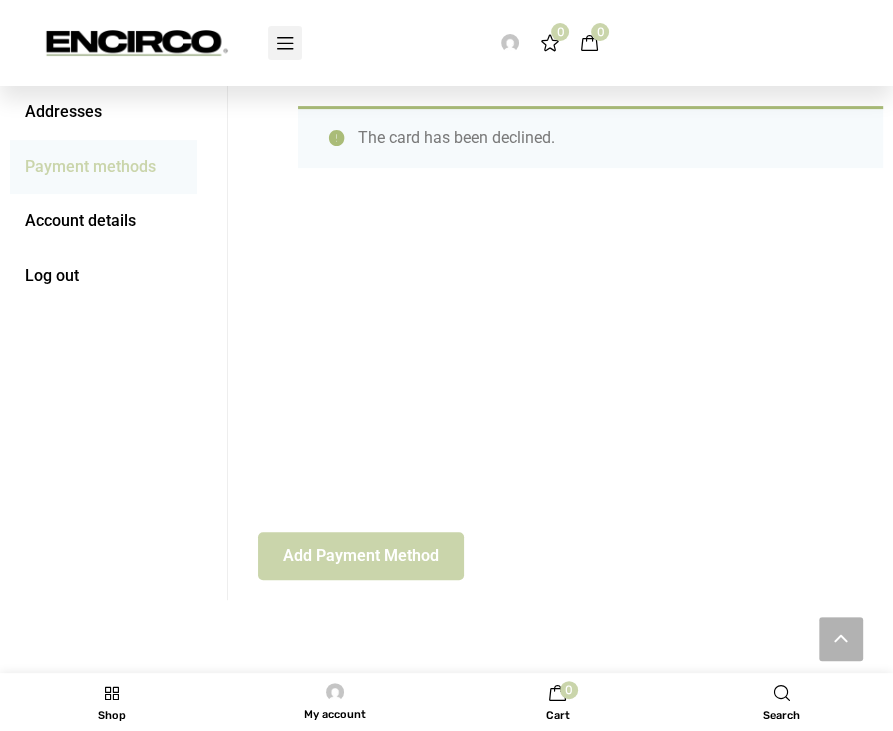 click on "Credit/Debit Cards
The card has been declined.
Add payment method" at bounding box center (570, 237) 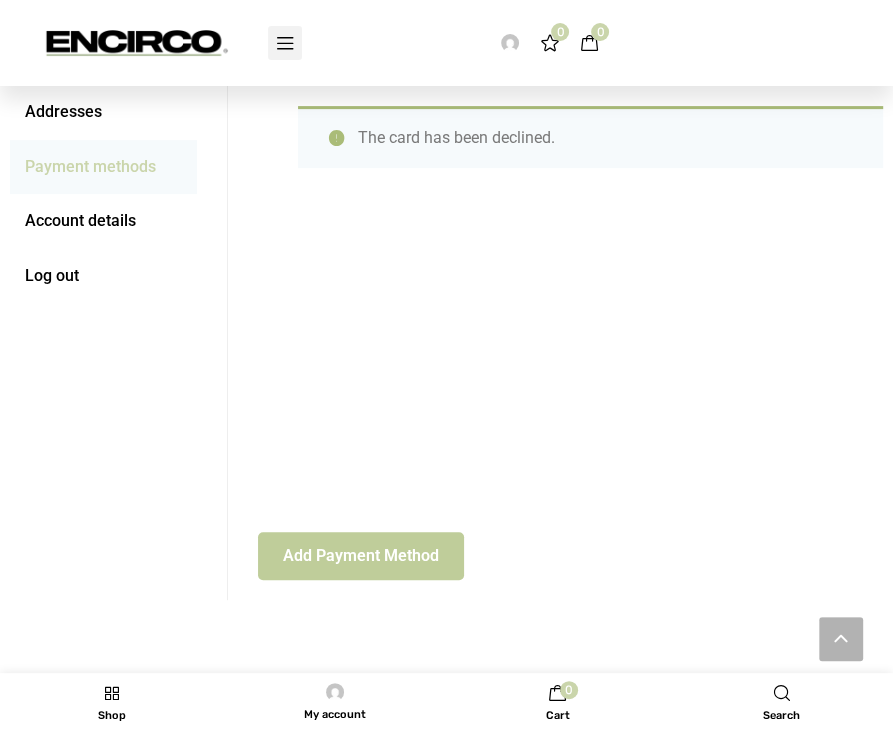 click on "Add payment method" at bounding box center [361, 556] 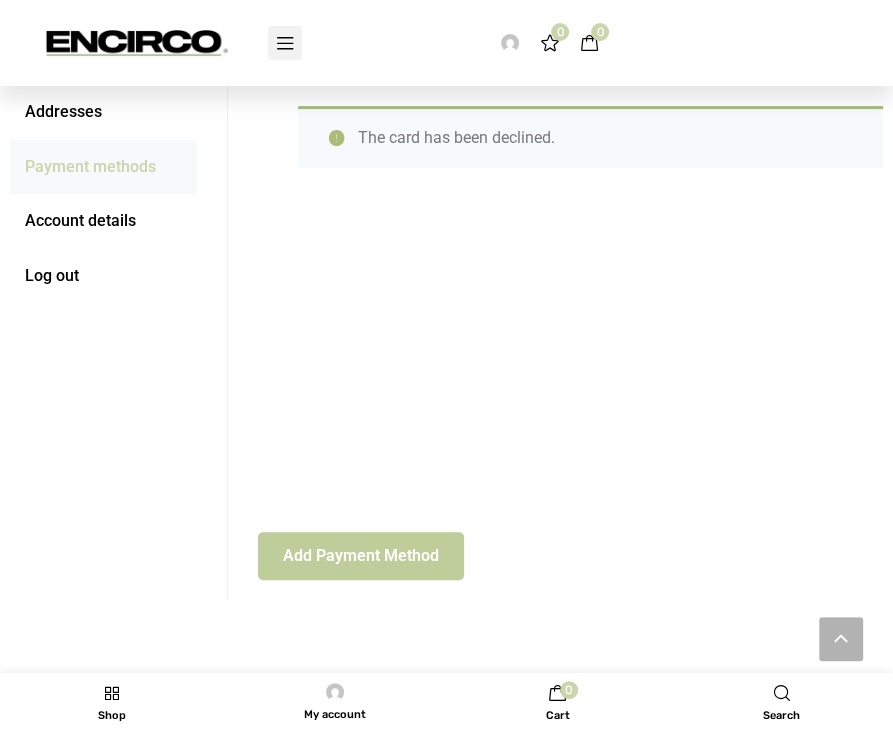 click on "Add payment method" at bounding box center (361, 556) 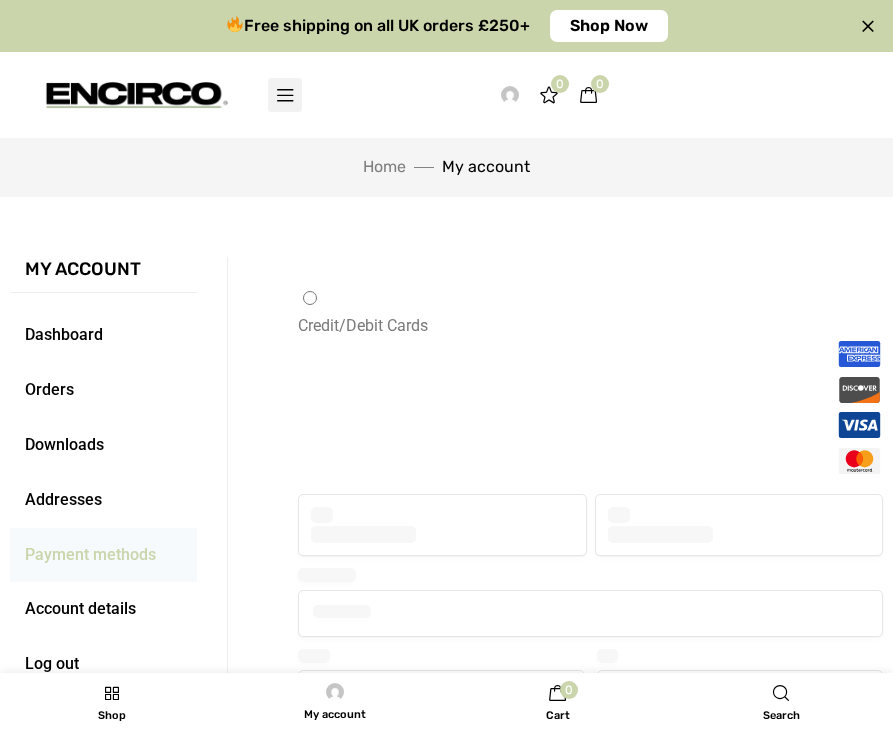 scroll, scrollTop: 389, scrollLeft: 0, axis: vertical 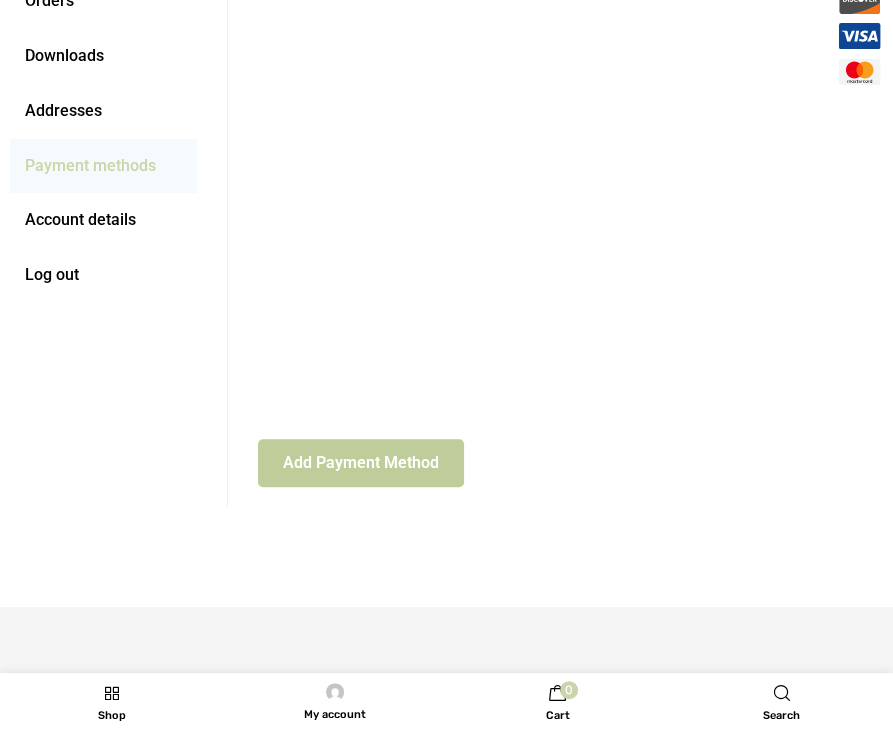 click on "Add payment method" at bounding box center [361, 463] 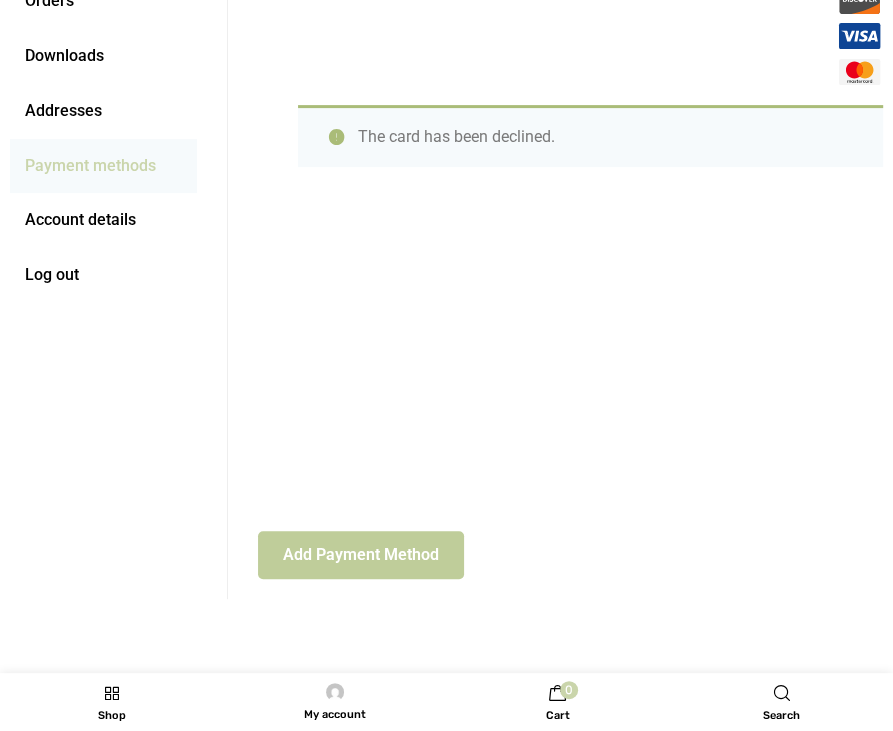 click on "Add payment method" at bounding box center [361, 555] 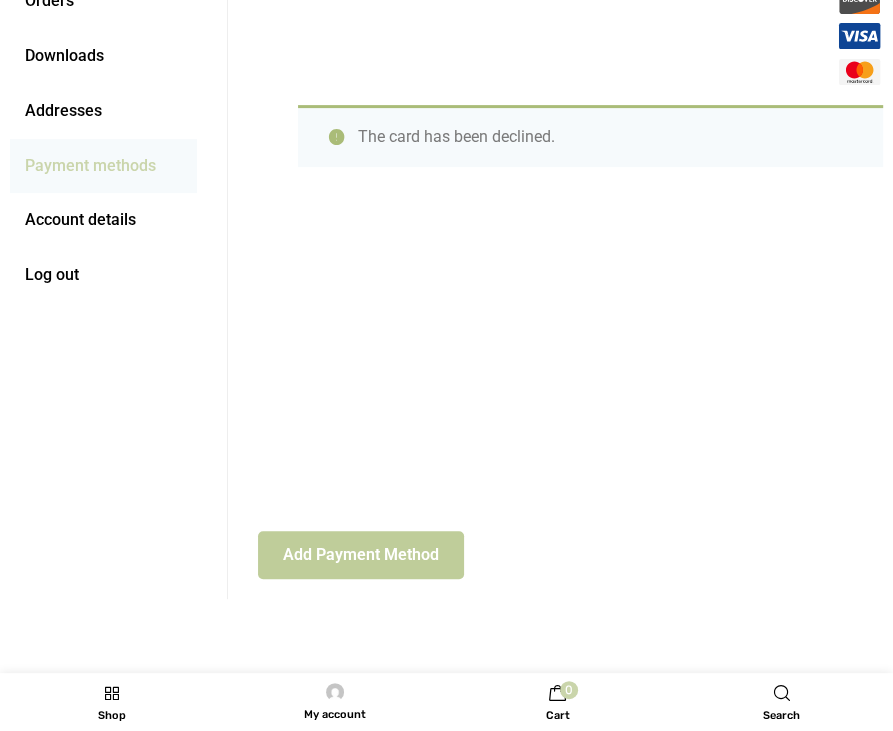 click on "Add payment method" at bounding box center [361, 555] 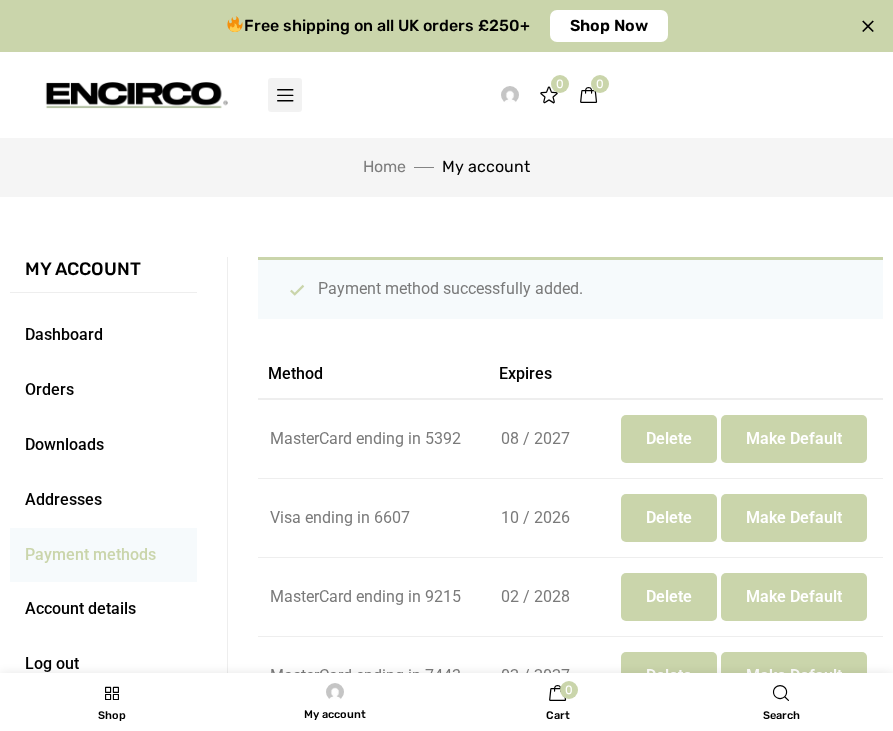 scroll, scrollTop: 0, scrollLeft: 0, axis: both 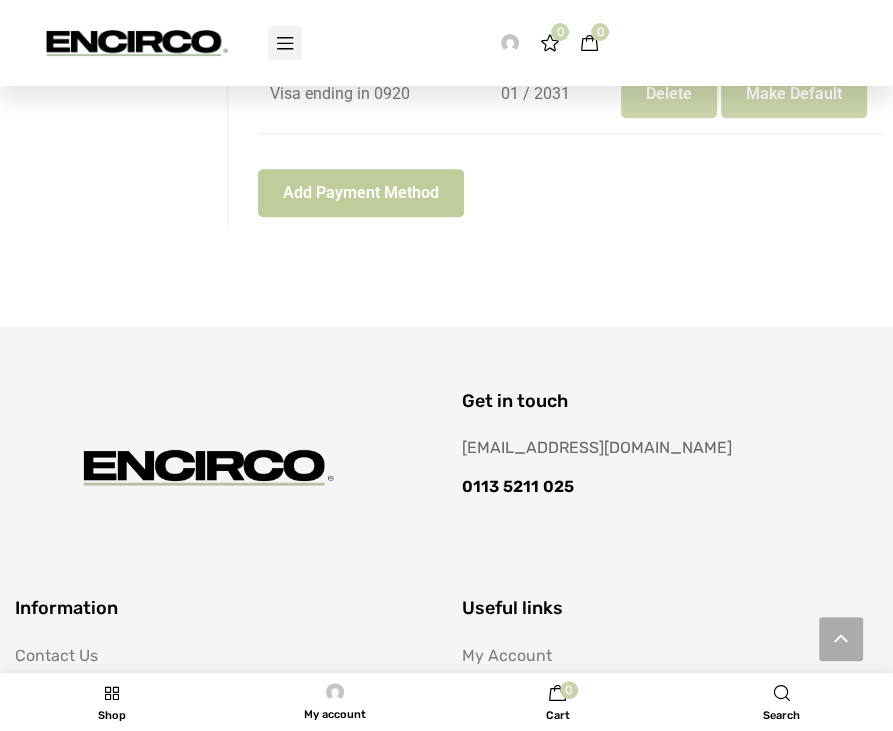 click on "Add payment method" at bounding box center (361, 193) 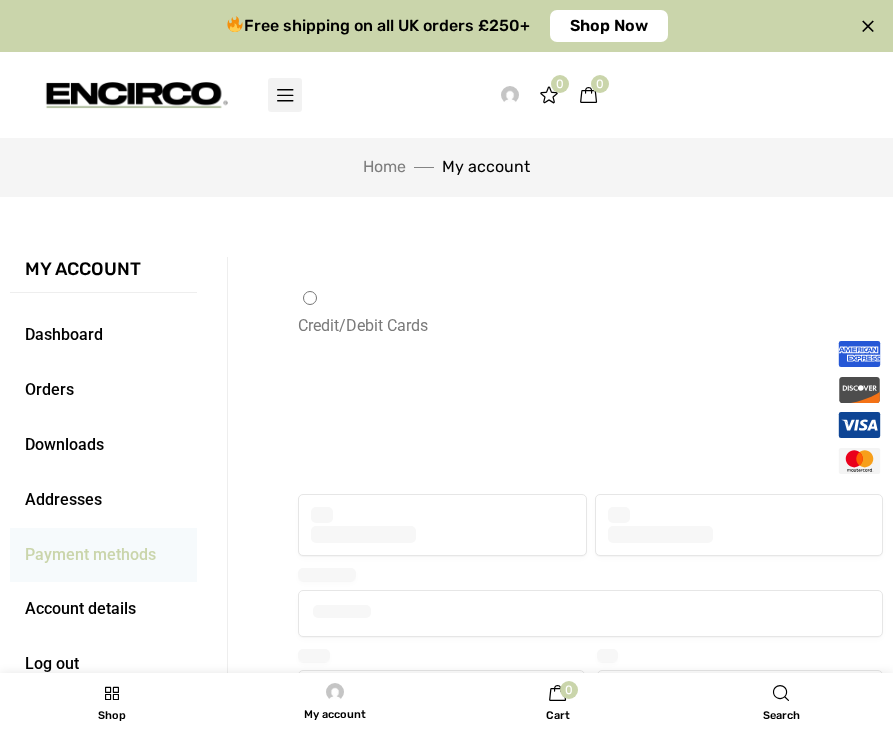 scroll, scrollTop: 0, scrollLeft: 0, axis: both 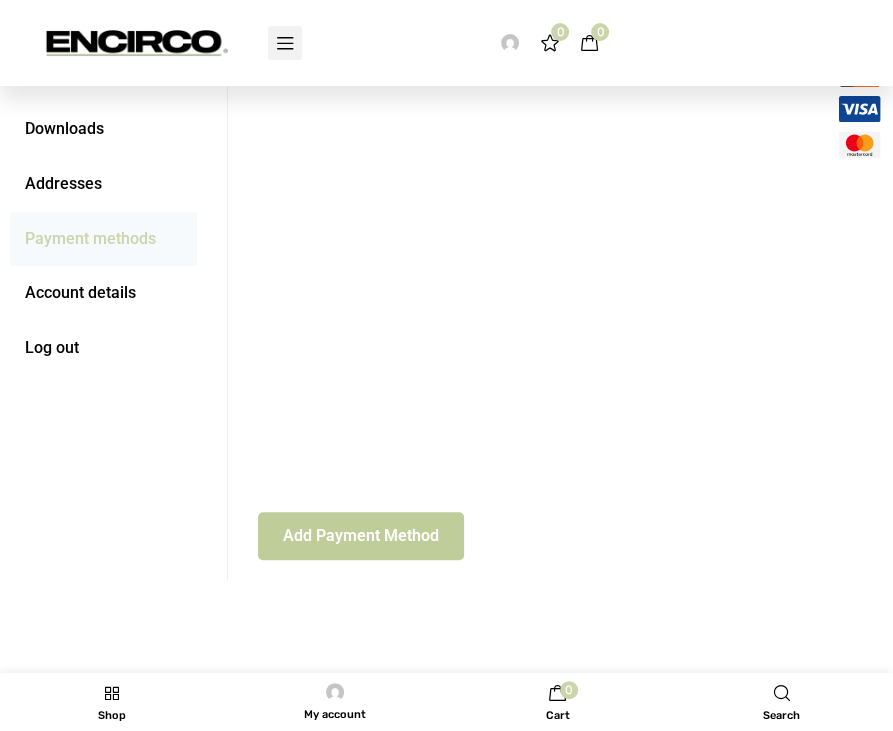 click on "Add payment method" at bounding box center [361, 536] 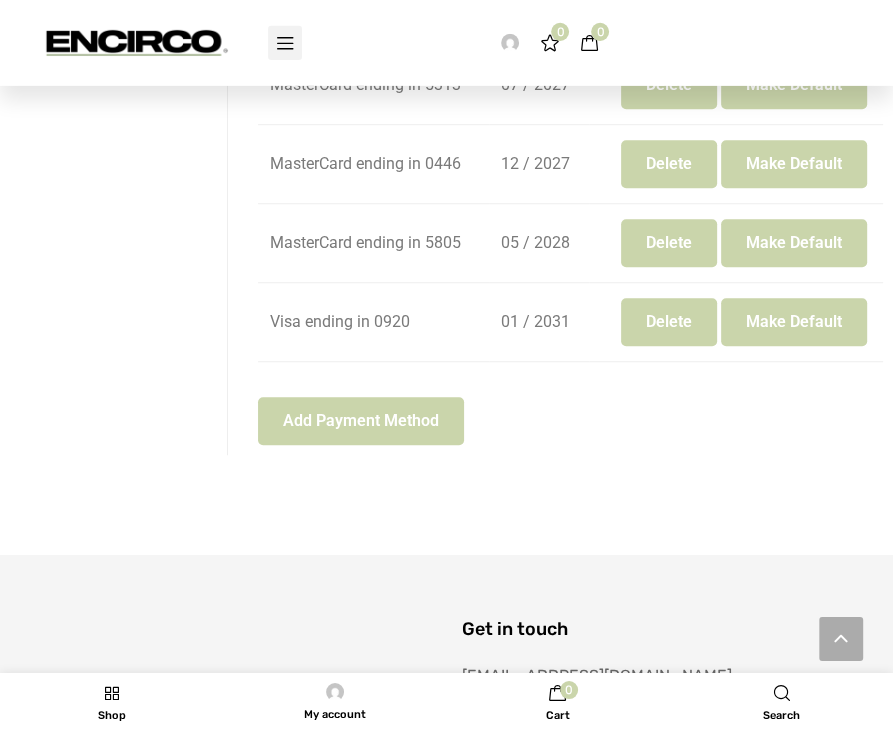 scroll, scrollTop: 844, scrollLeft: 0, axis: vertical 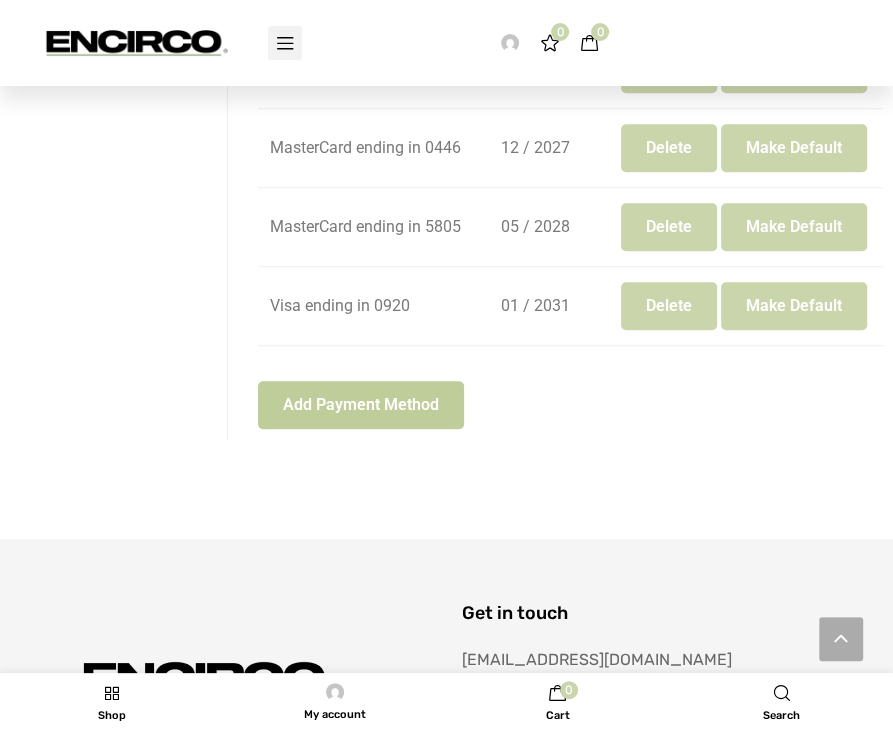 click on "Add payment method" at bounding box center [361, 405] 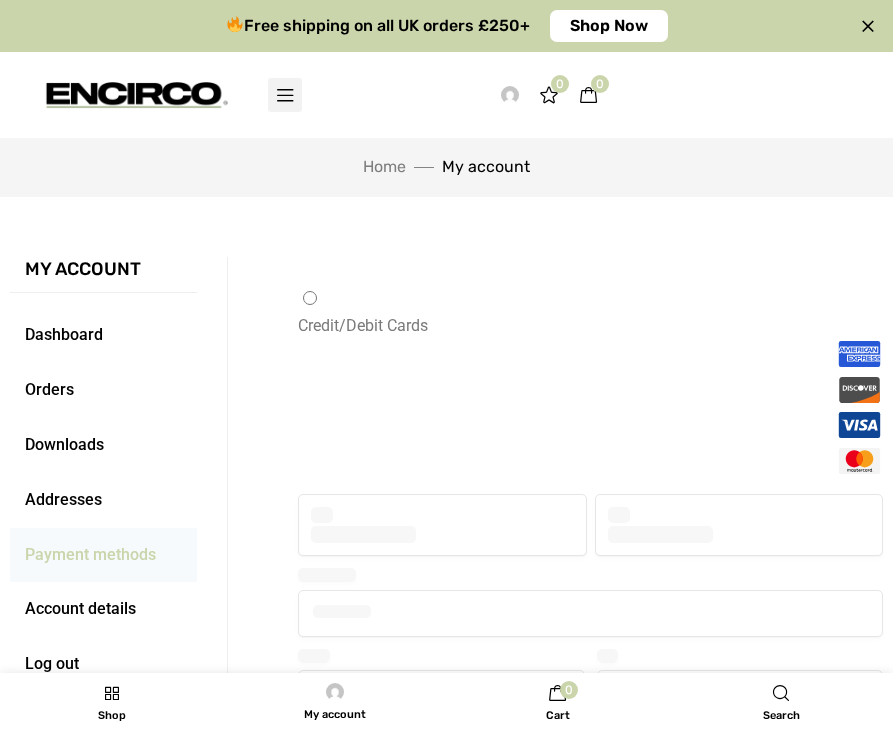 scroll, scrollTop: 0, scrollLeft: 0, axis: both 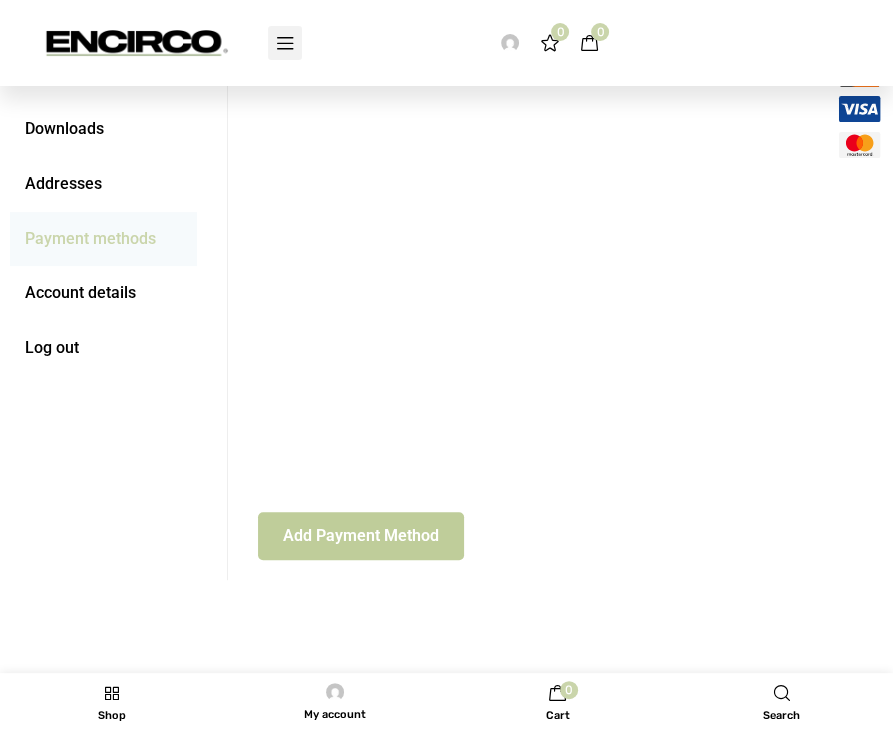 click on "Add payment method" at bounding box center [361, 536] 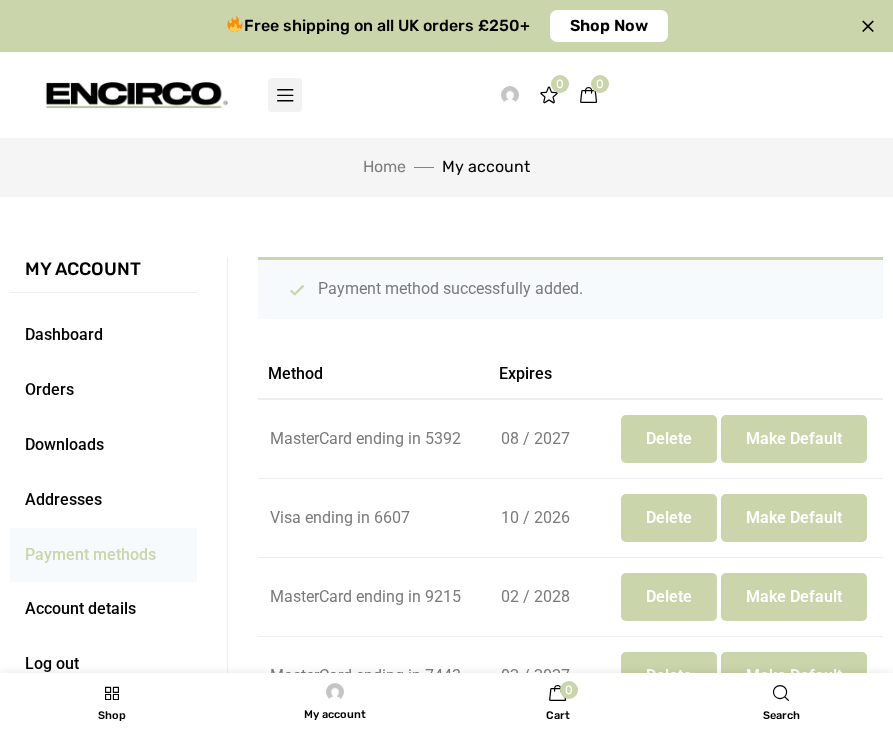 scroll, scrollTop: 0, scrollLeft: 0, axis: both 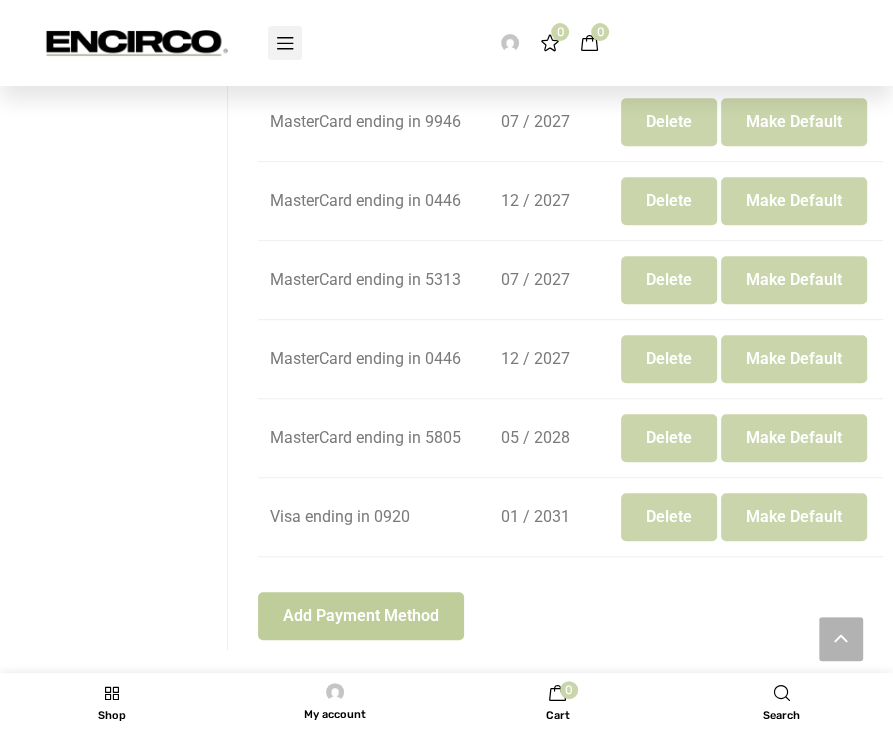 click on "Add payment method" at bounding box center [361, 616] 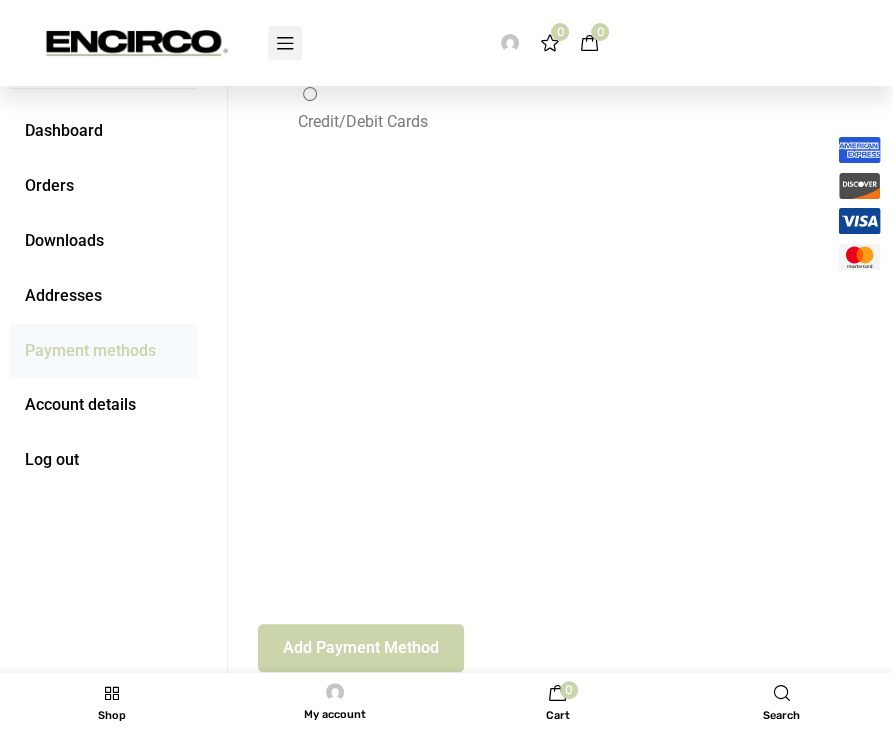 scroll, scrollTop: 211, scrollLeft: 0, axis: vertical 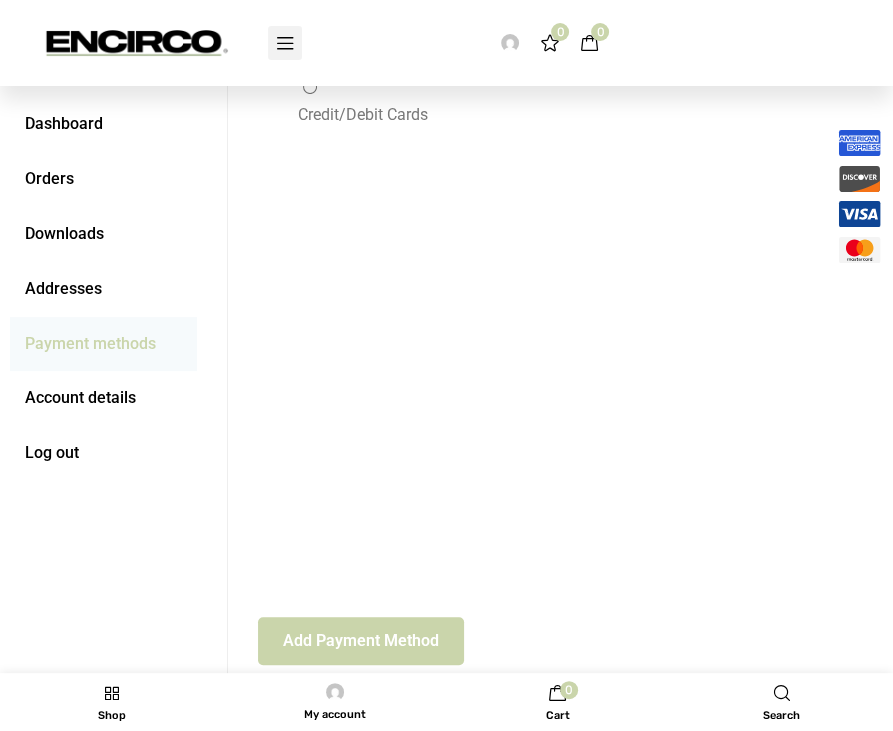 click on "Credit/Debit Cards
Add payment method" at bounding box center (570, 368) 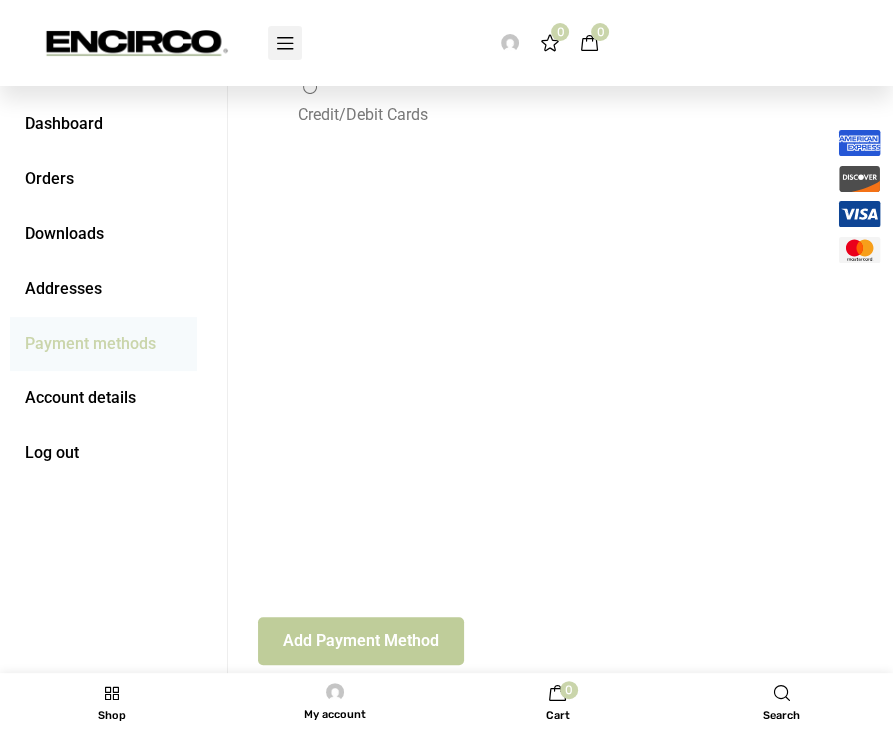 click on "Add payment method" at bounding box center [361, 641] 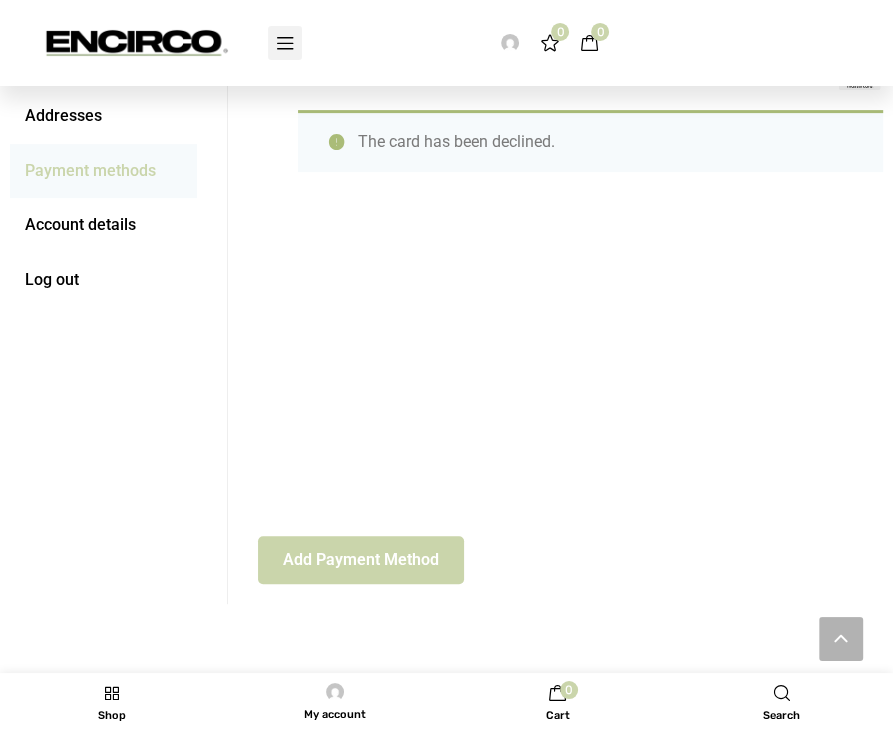 scroll, scrollTop: 388, scrollLeft: 0, axis: vertical 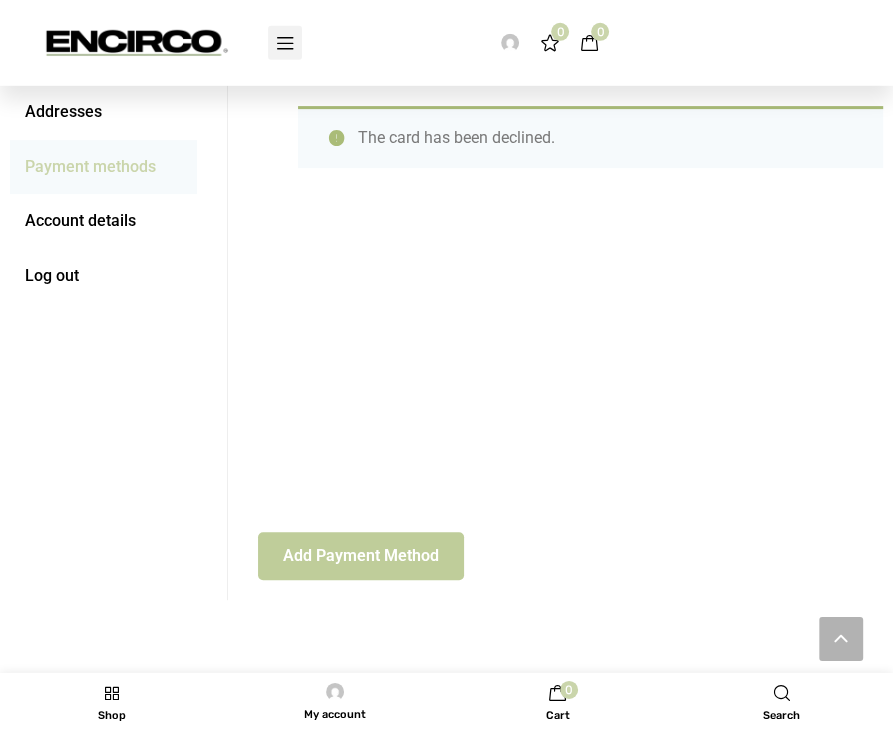 click on "Add payment method" at bounding box center (361, 556) 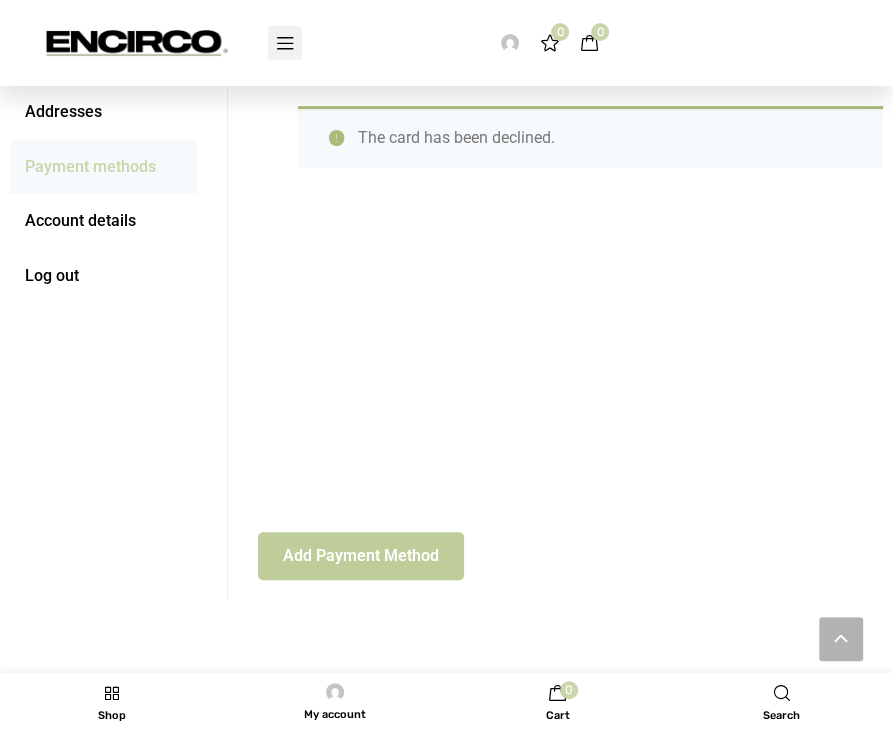 click on "Add payment method" at bounding box center (361, 556) 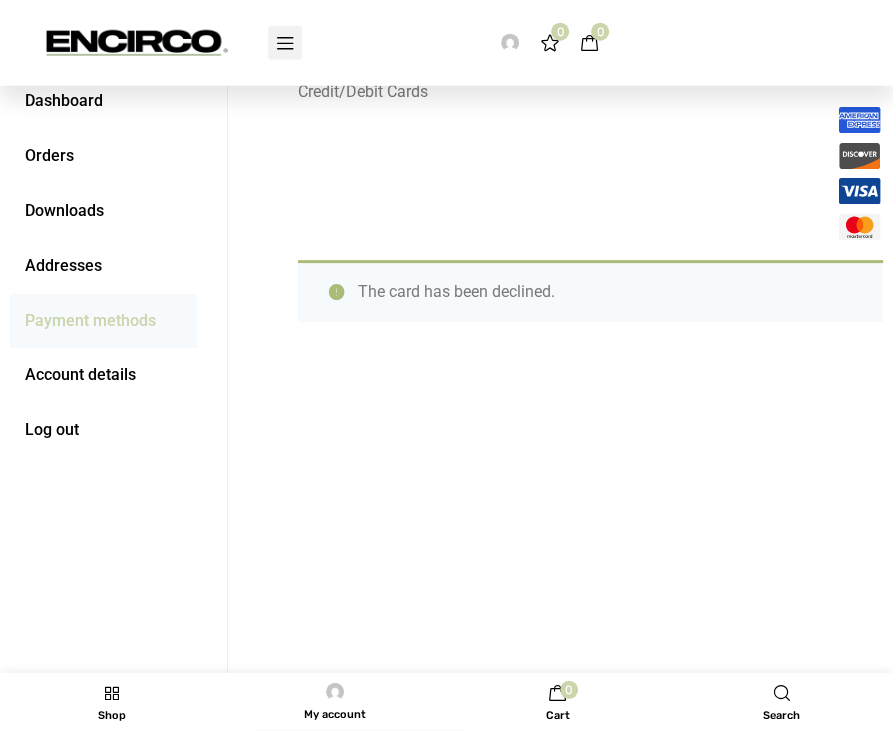 scroll, scrollTop: 283, scrollLeft: 0, axis: vertical 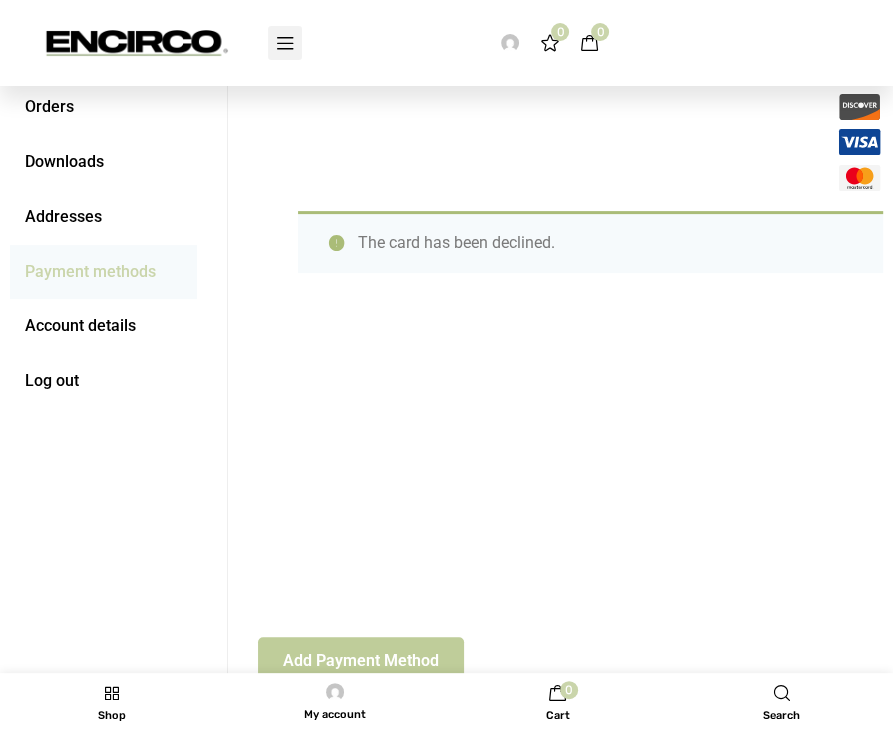 click on "Add payment method" at bounding box center [361, 661] 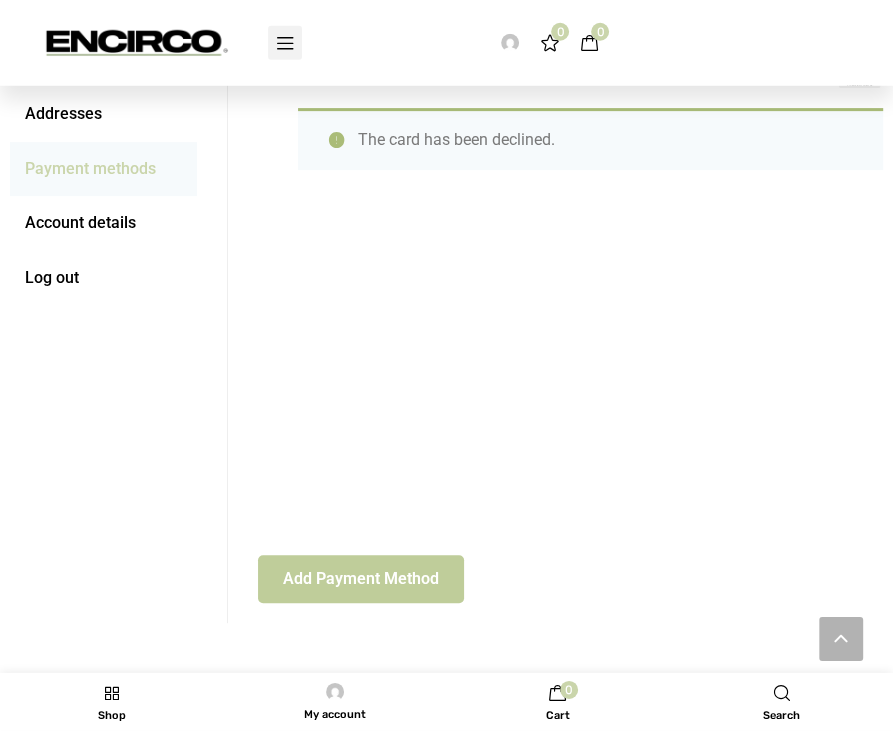 scroll, scrollTop: 388, scrollLeft: 0, axis: vertical 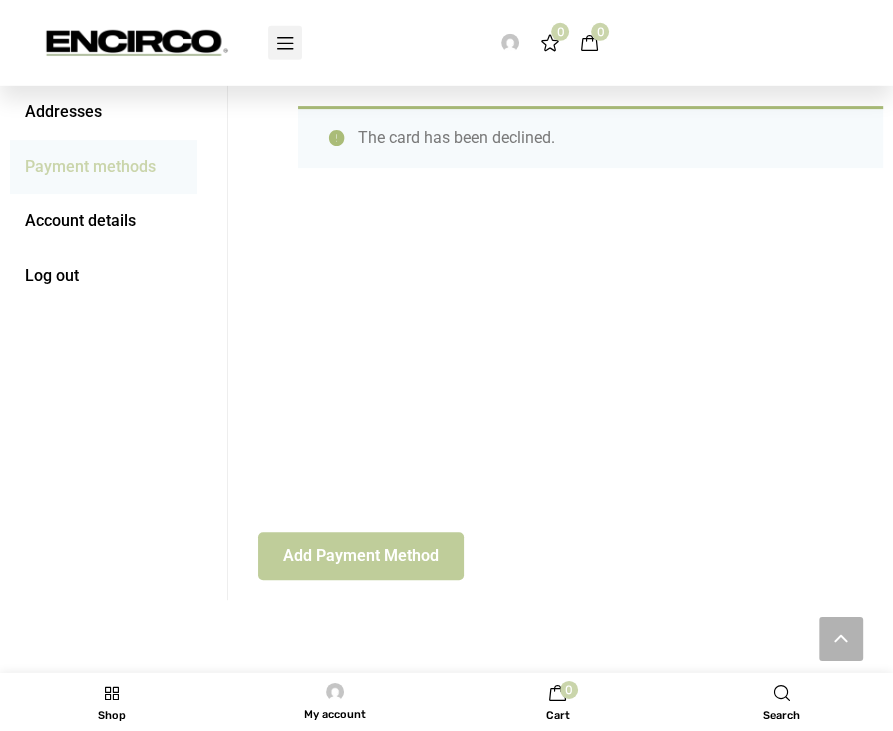 click on "Add payment method" at bounding box center (361, 556) 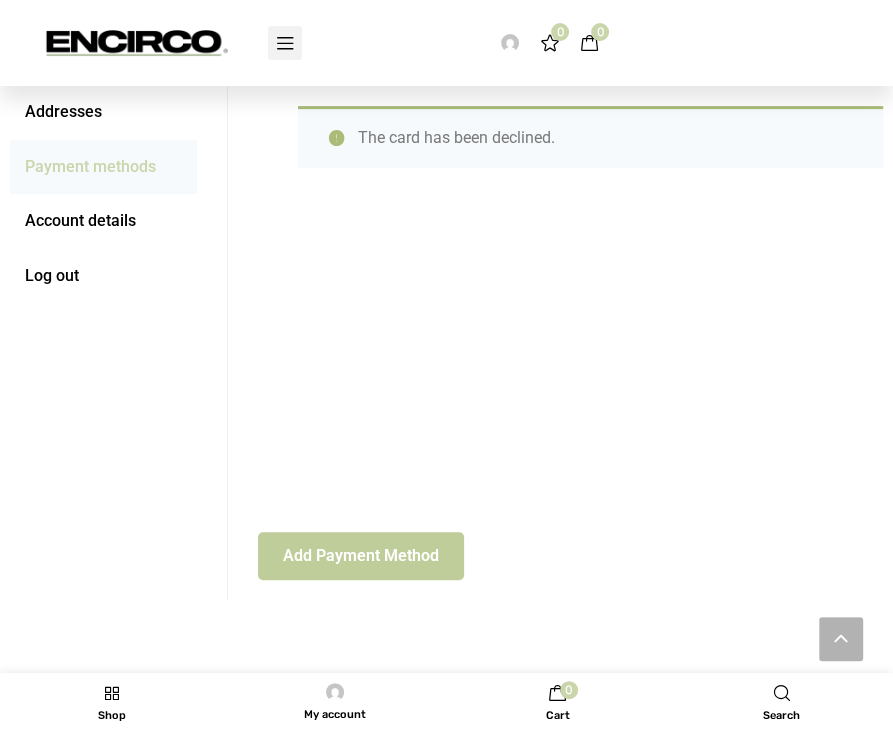 click on "Add payment method" at bounding box center (361, 556) 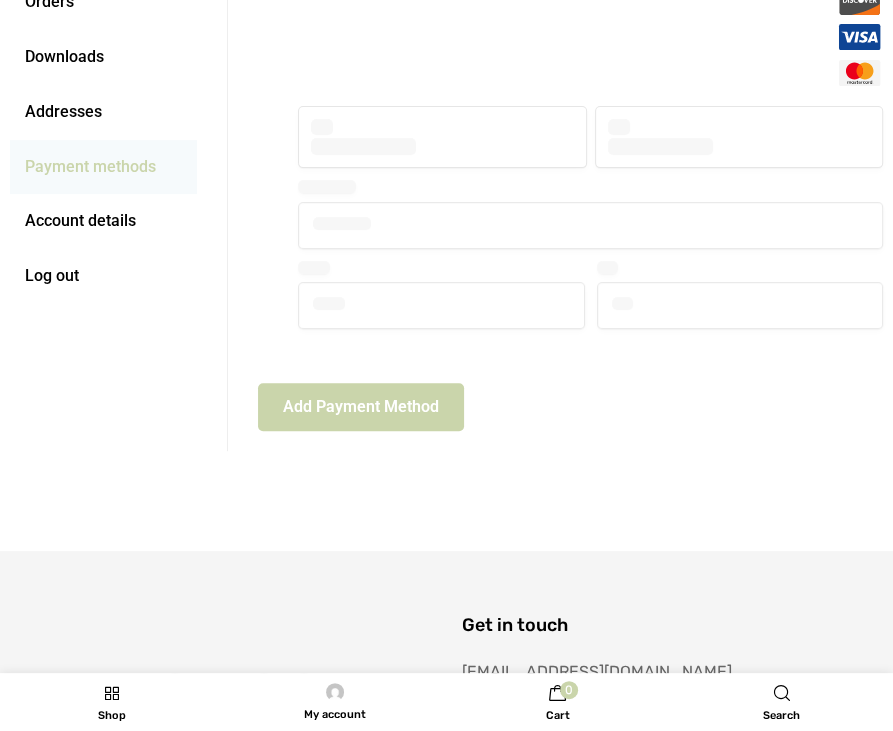 scroll, scrollTop: 389, scrollLeft: 0, axis: vertical 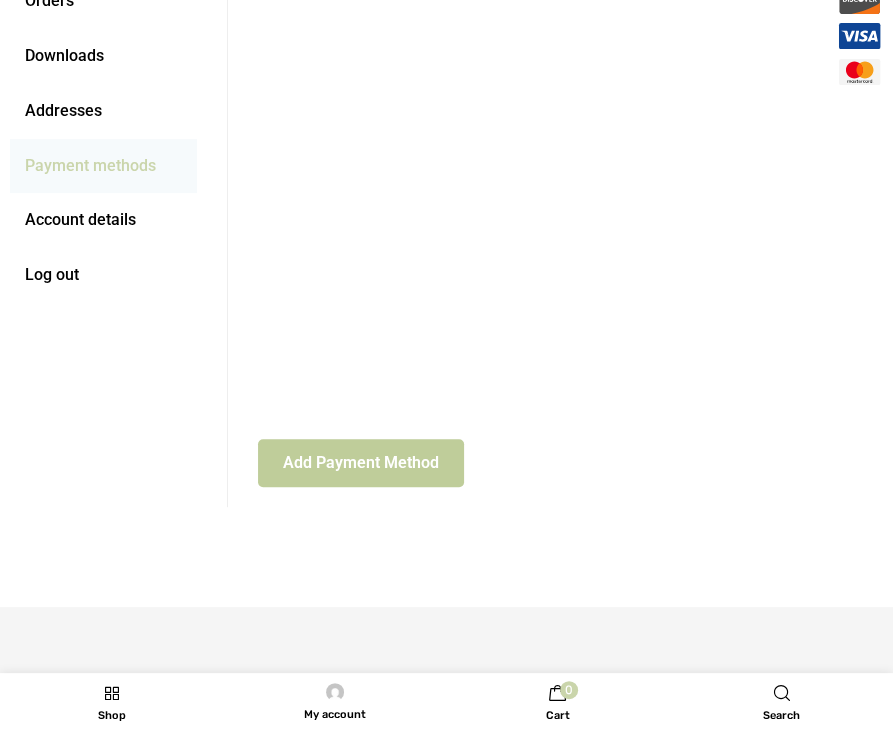 click on "Add payment method" at bounding box center (361, 463) 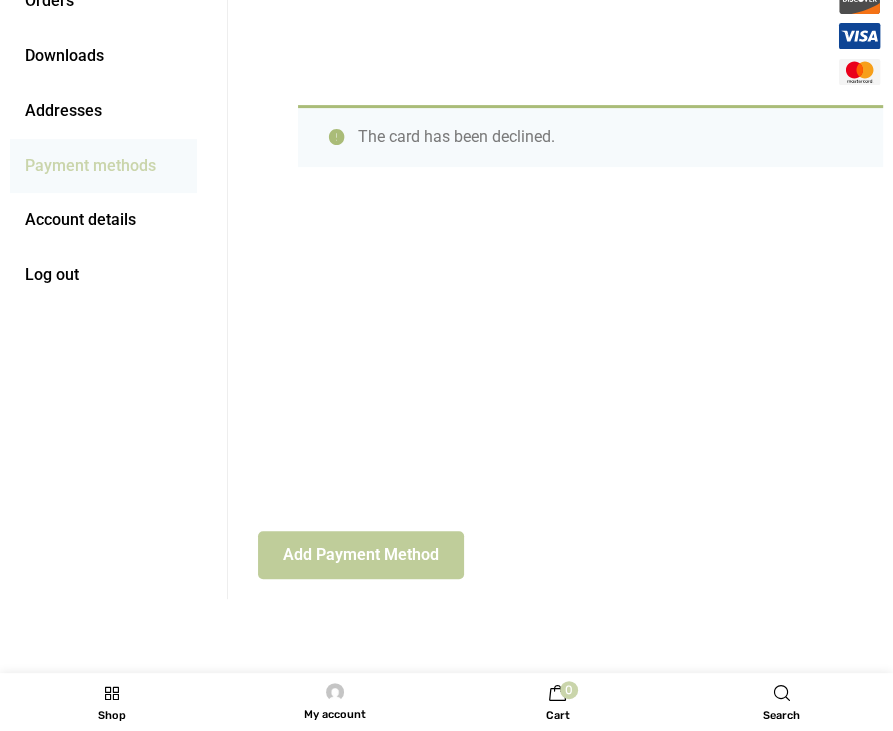 click on "Add payment method" at bounding box center (361, 555) 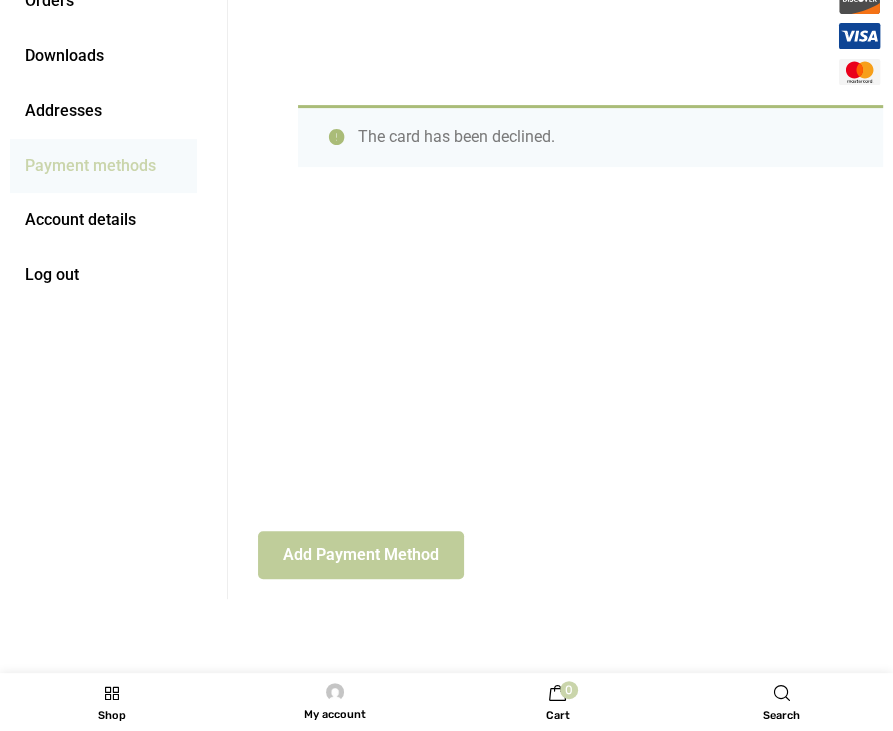 click on "Add payment method" at bounding box center (361, 555) 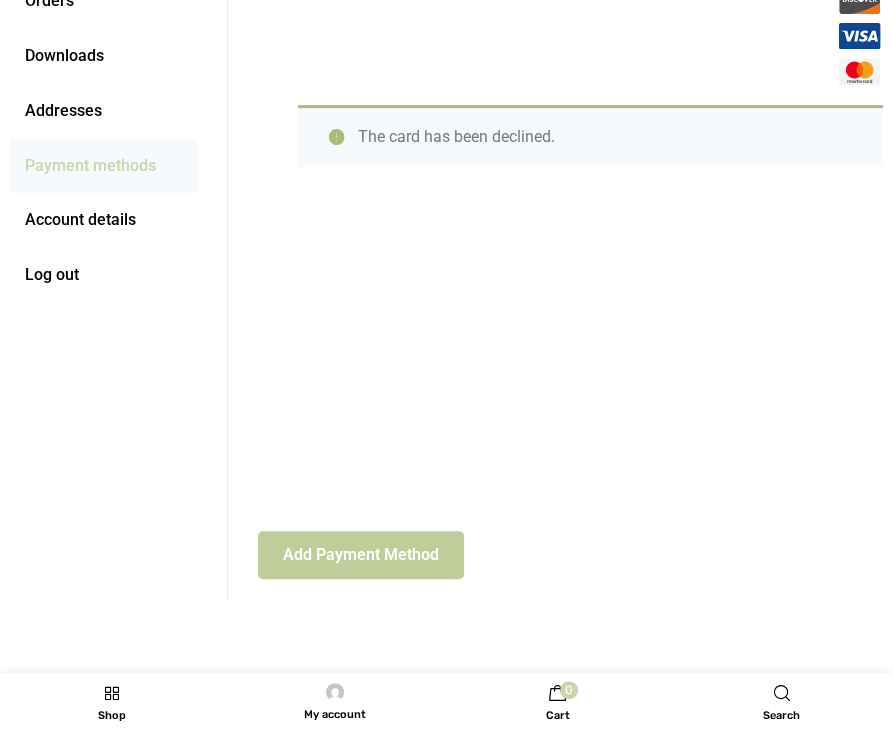 click on "Add payment method" at bounding box center (361, 555) 